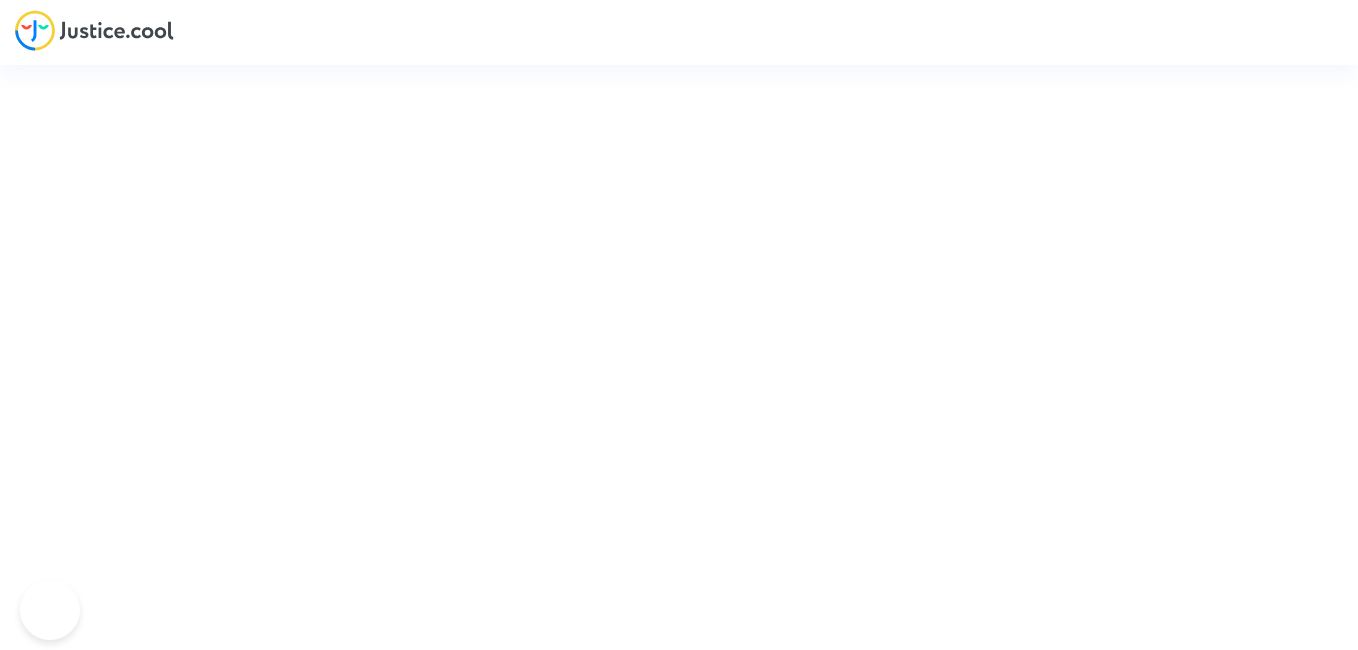 scroll, scrollTop: 0, scrollLeft: 0, axis: both 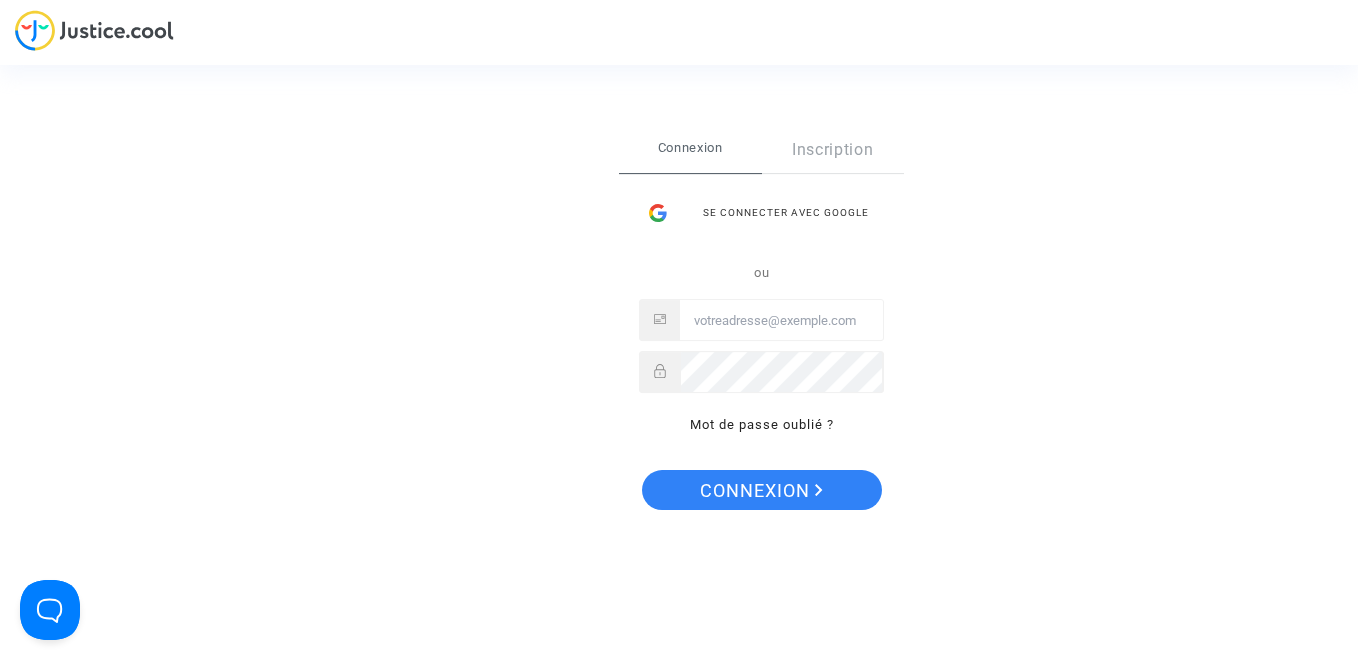 type on "[EMAIL]" 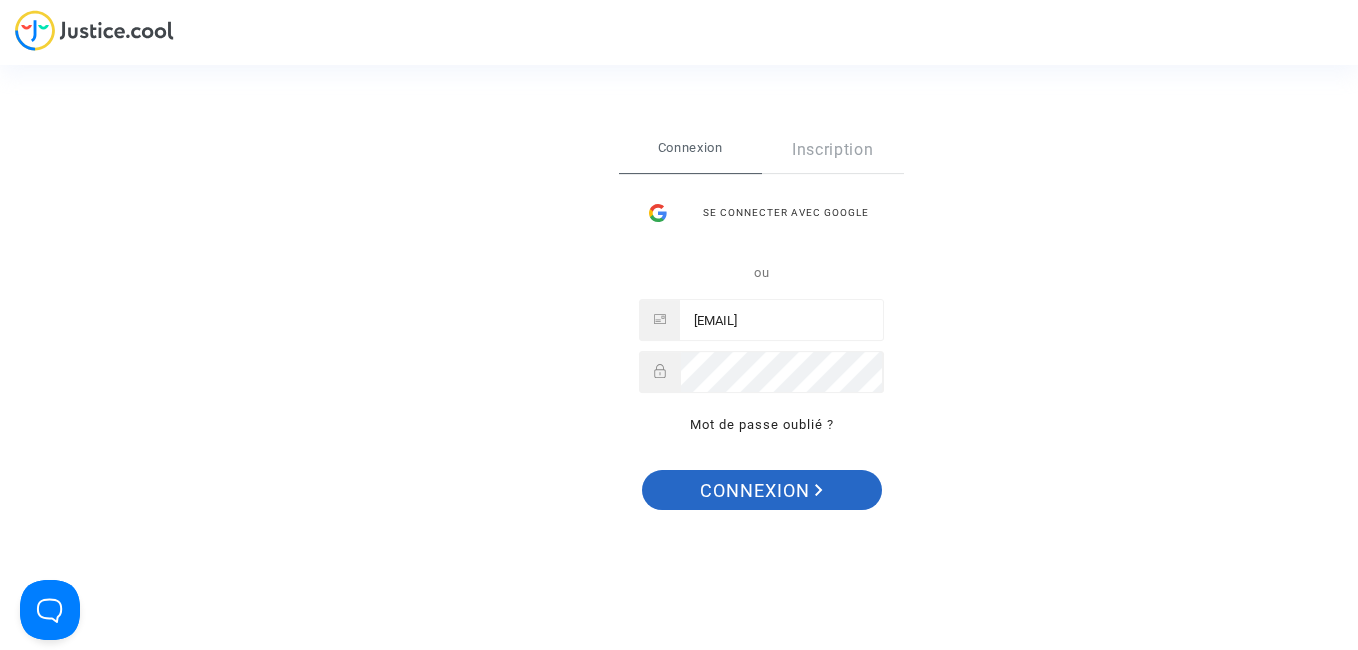 click on "Connexion" at bounding box center (761, 491) 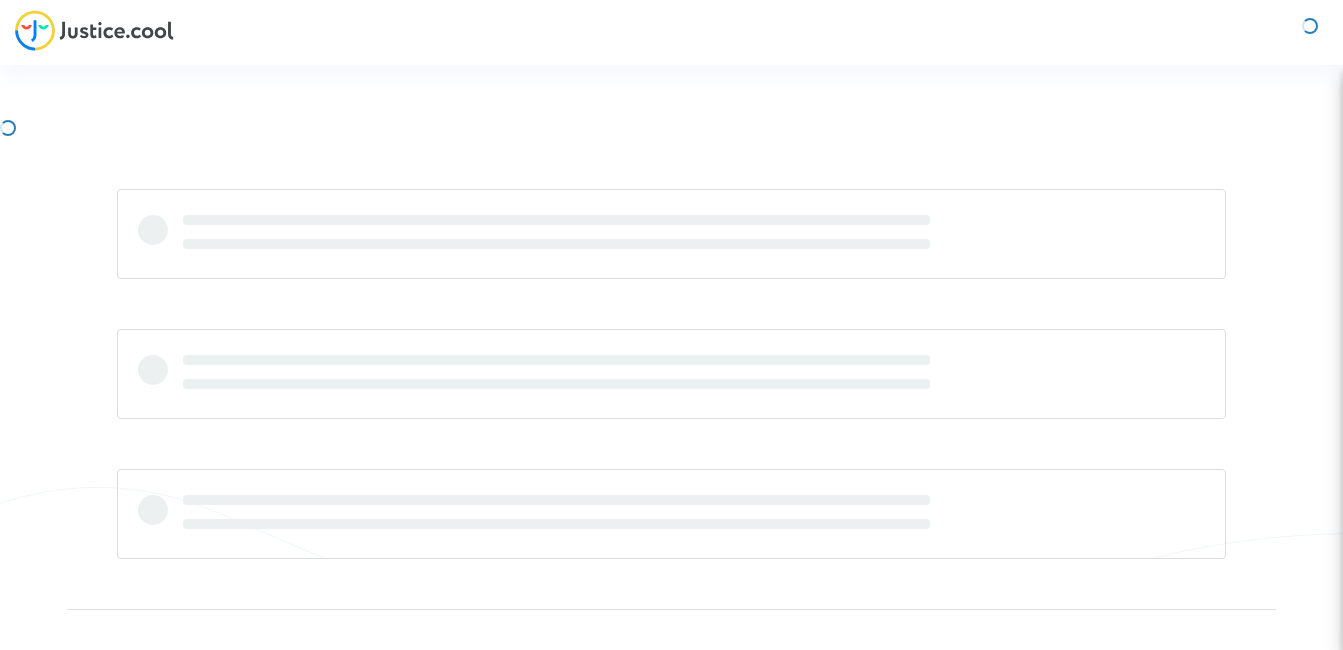 scroll, scrollTop: 0, scrollLeft: 0, axis: both 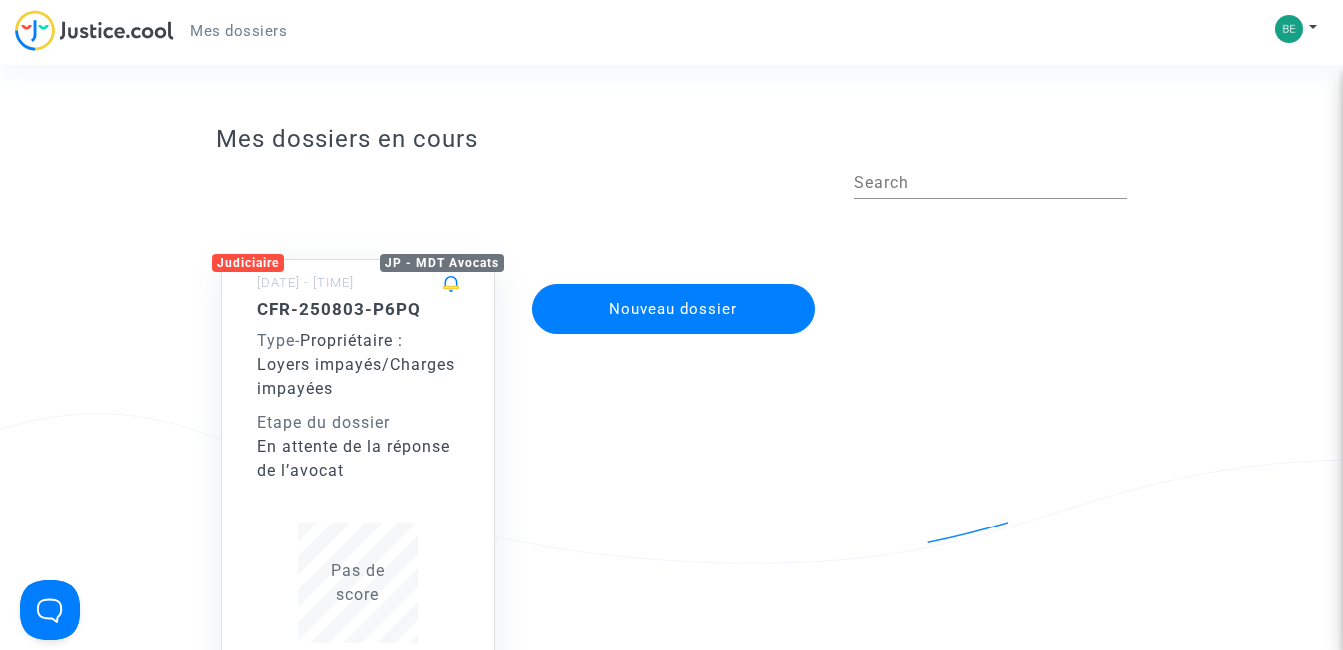 click on "Nouveau dossier" 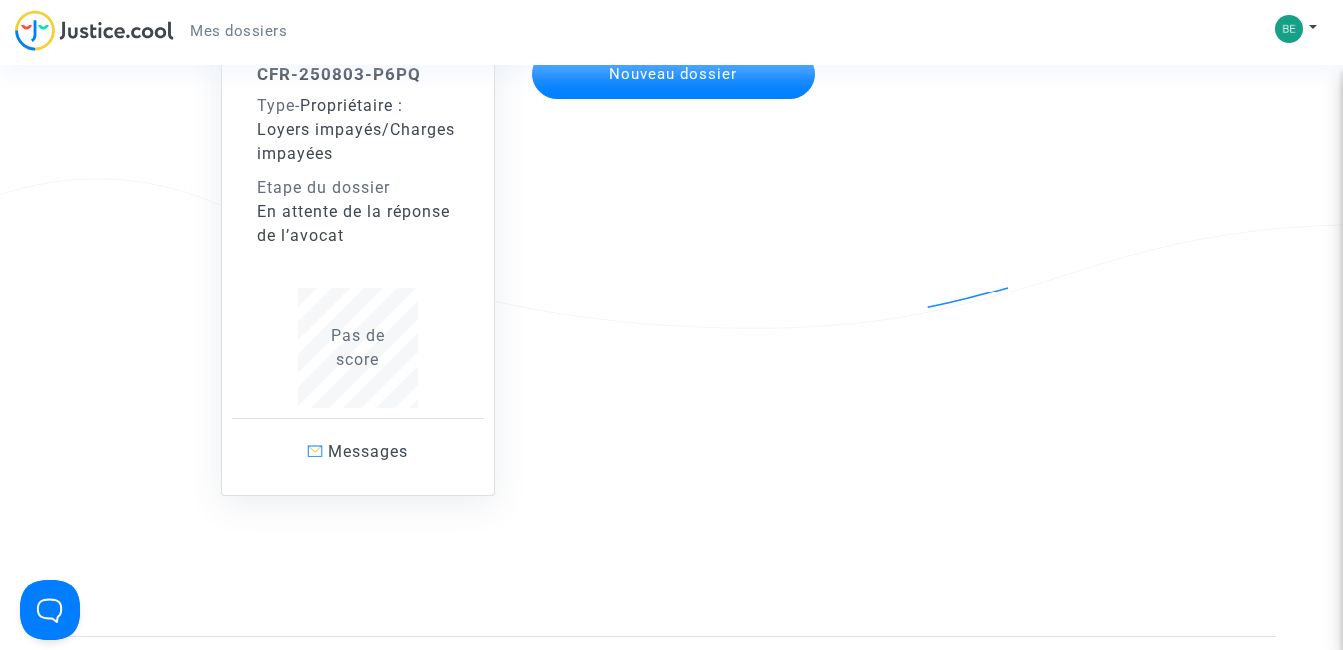 scroll, scrollTop: 240, scrollLeft: 0, axis: vertical 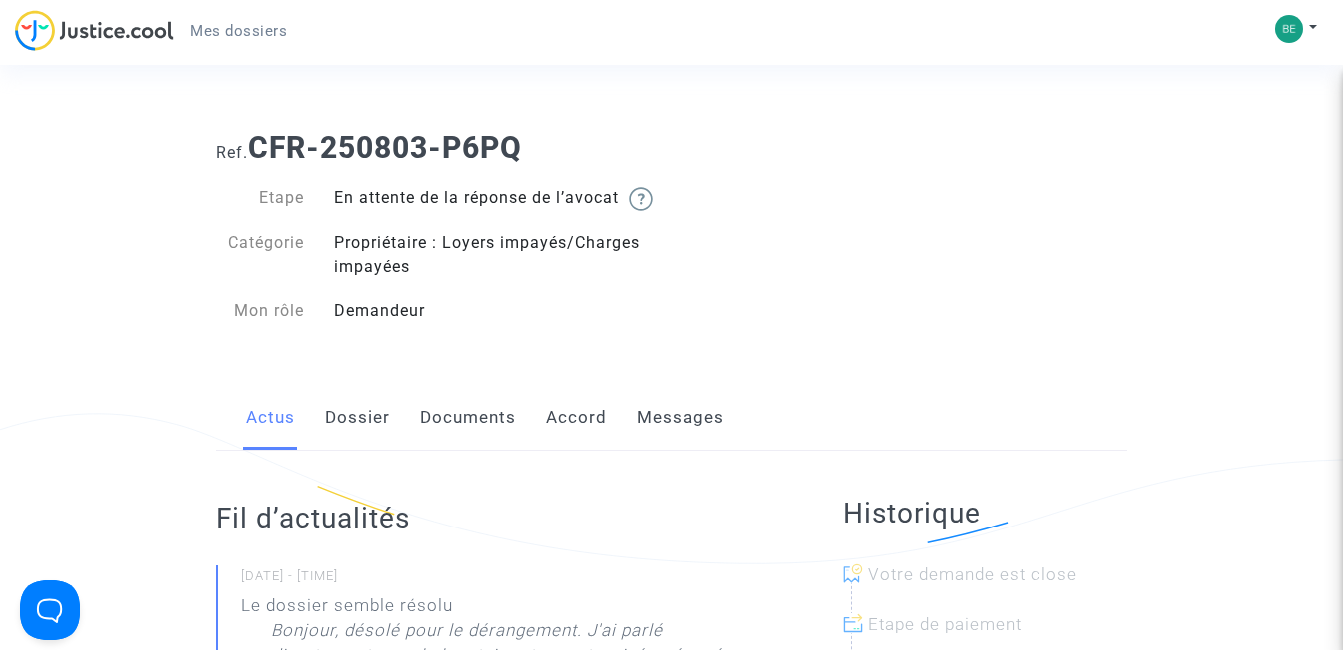 click on "Dossier" 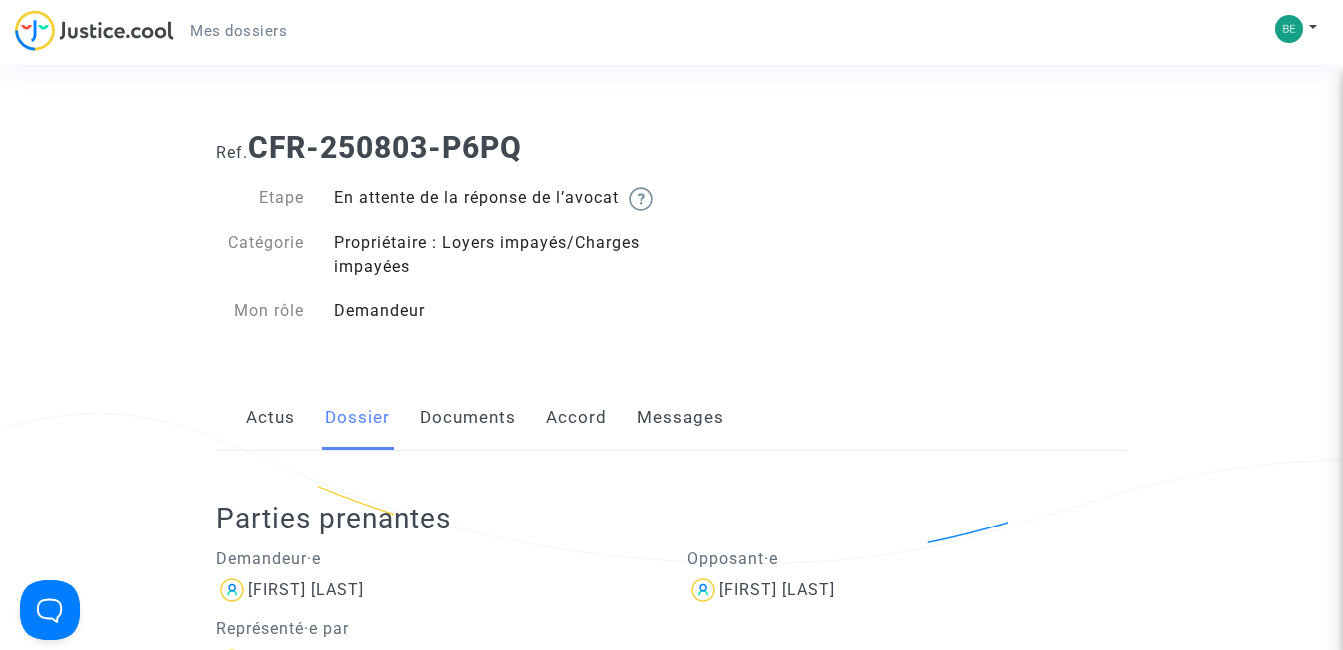 click on "Demandeur" 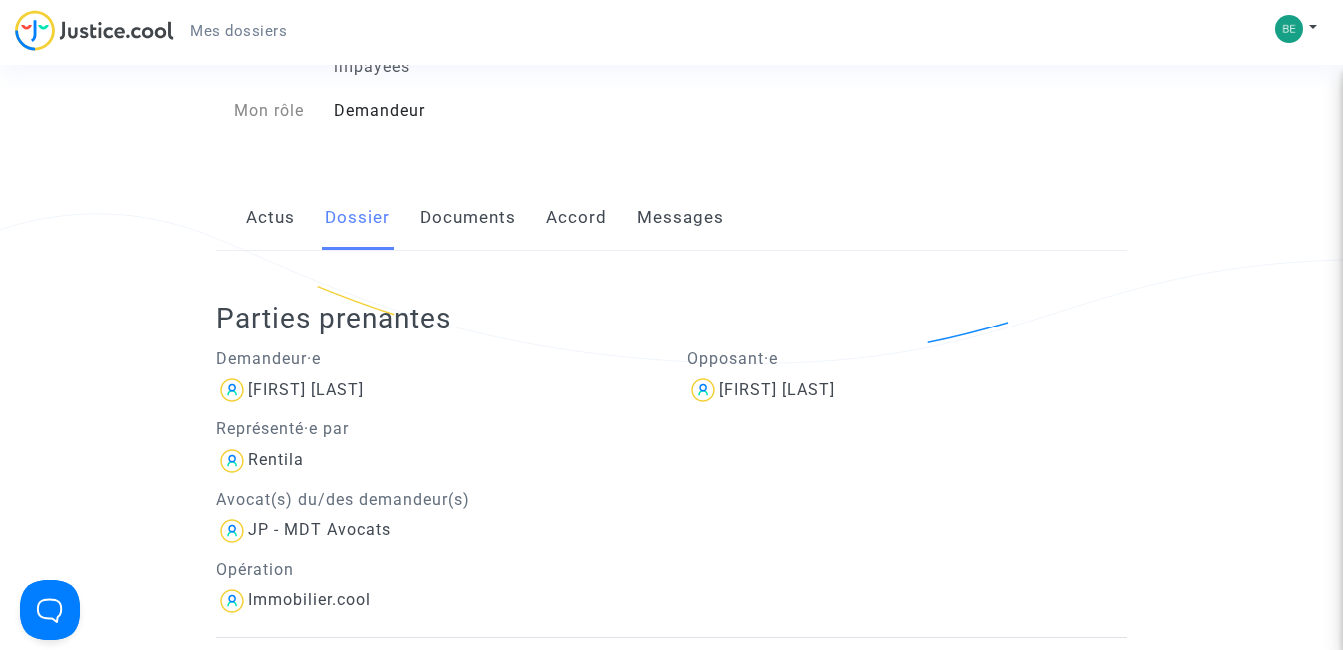 scroll, scrollTop: 160, scrollLeft: 0, axis: vertical 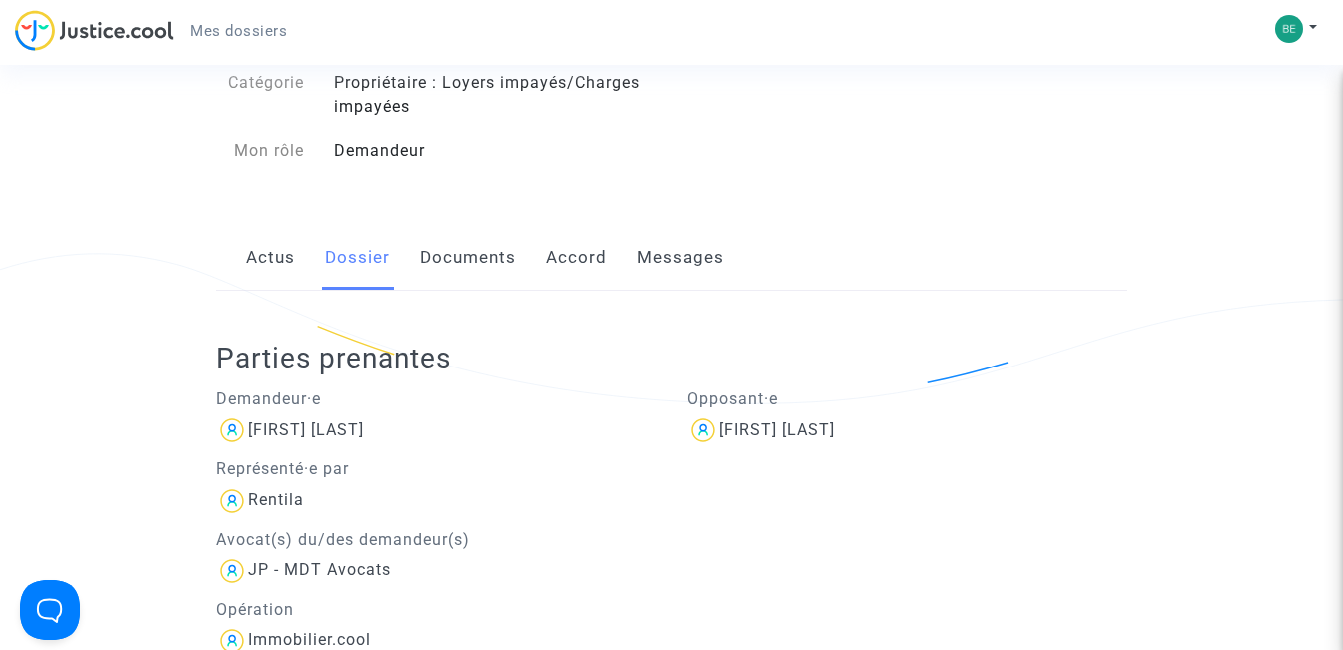 click on "Documents" 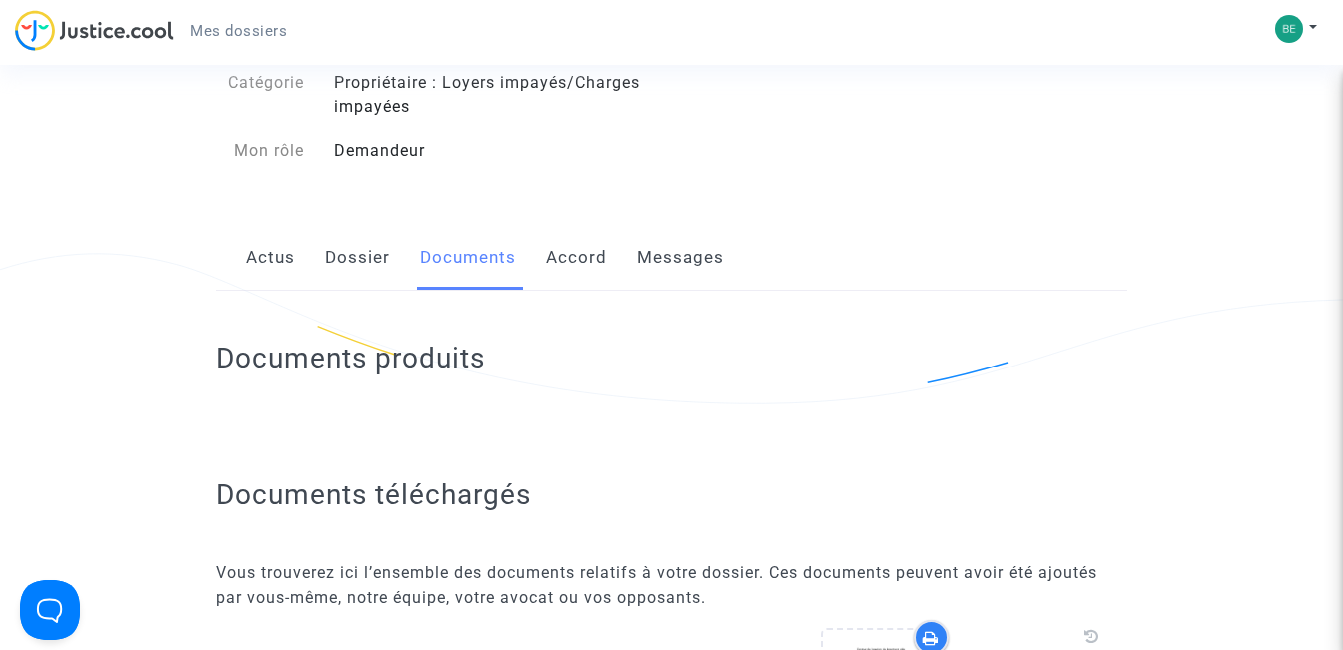 click on "Accord" 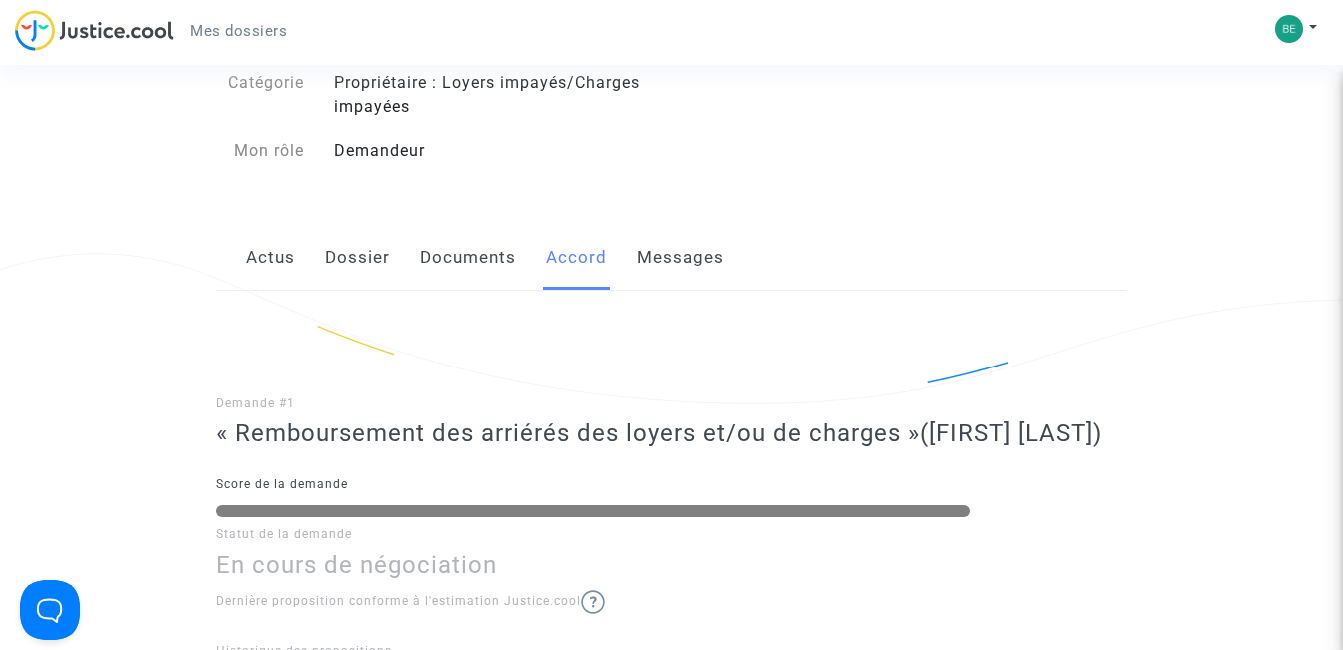 click on "Actus   Dossier   Documents   Accord   Messages" 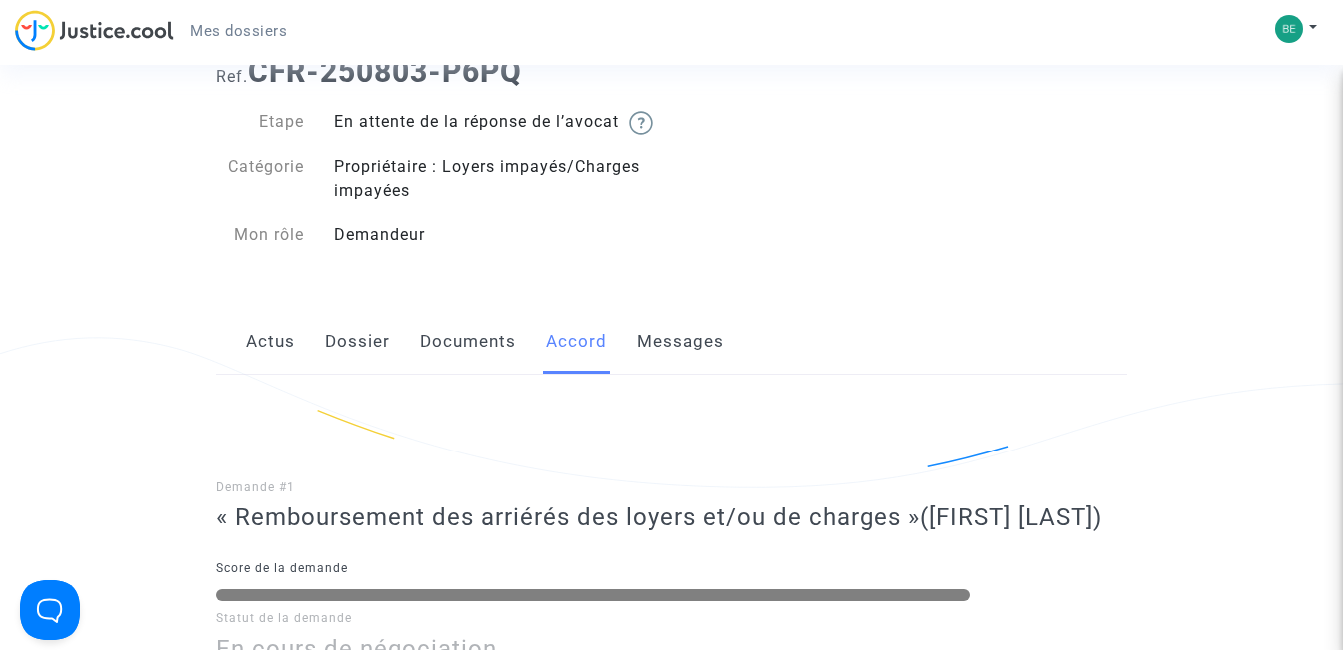 scroll, scrollTop: 0, scrollLeft: 0, axis: both 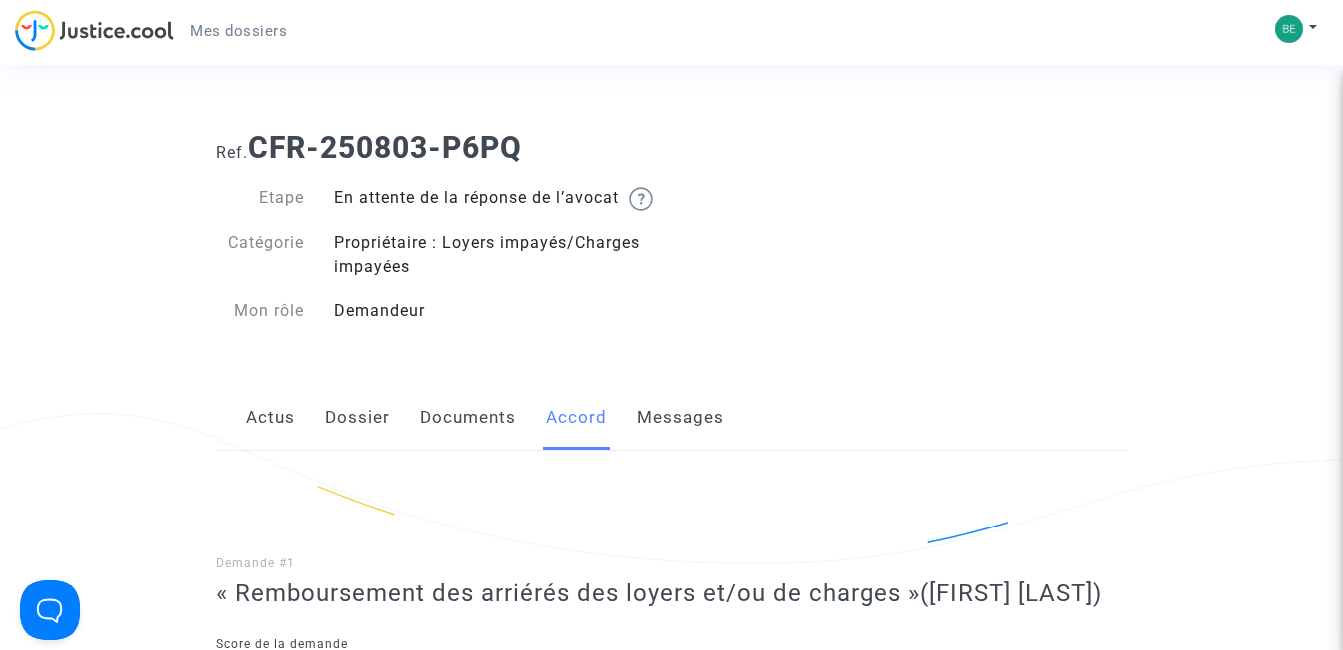click on "Messages" 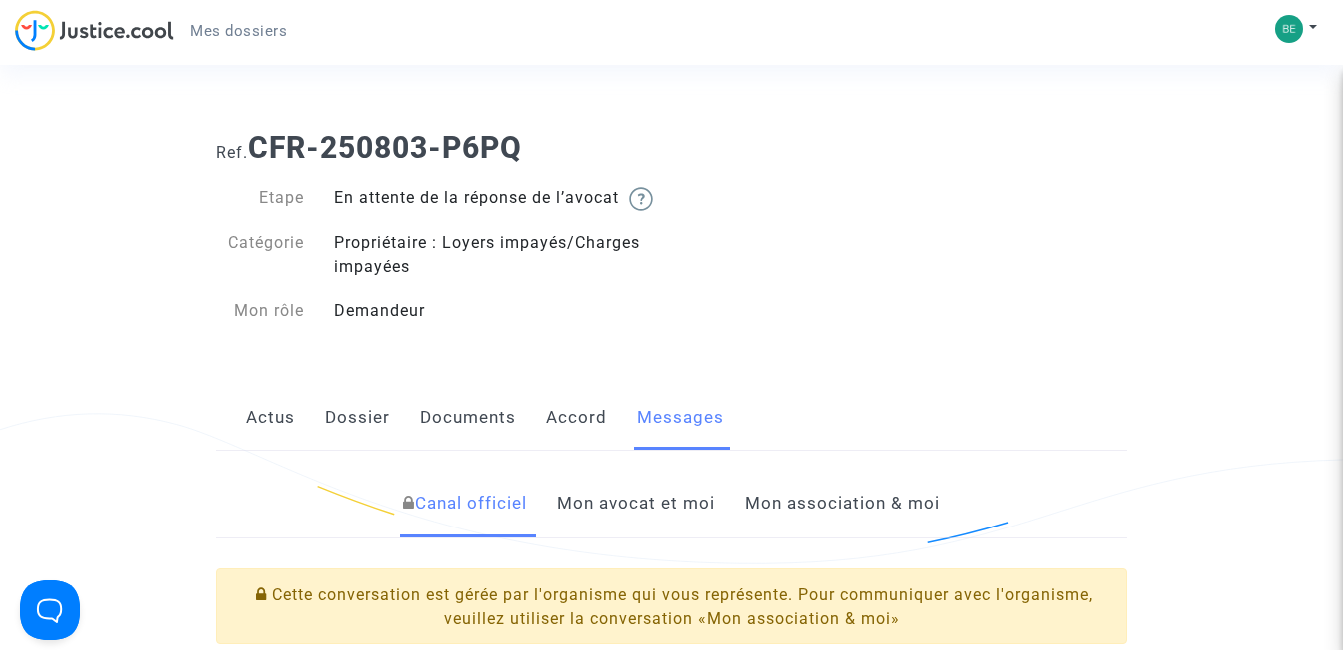 click on "Ref.  [REFERENCE]  Etape   En attente de la réponse de l’avocat       Catégorie   Propriétaire : Loyers impayés/Charges impayées   Mon rôle   Demandeur" 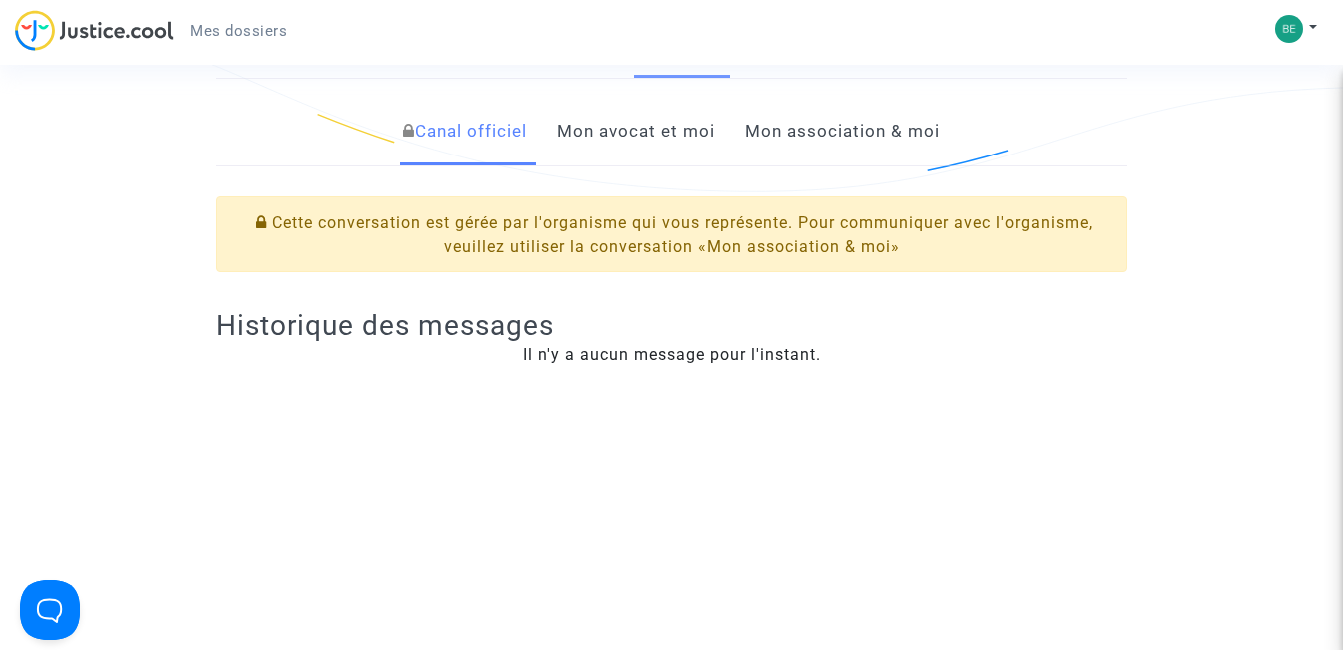 scroll, scrollTop: 400, scrollLeft: 0, axis: vertical 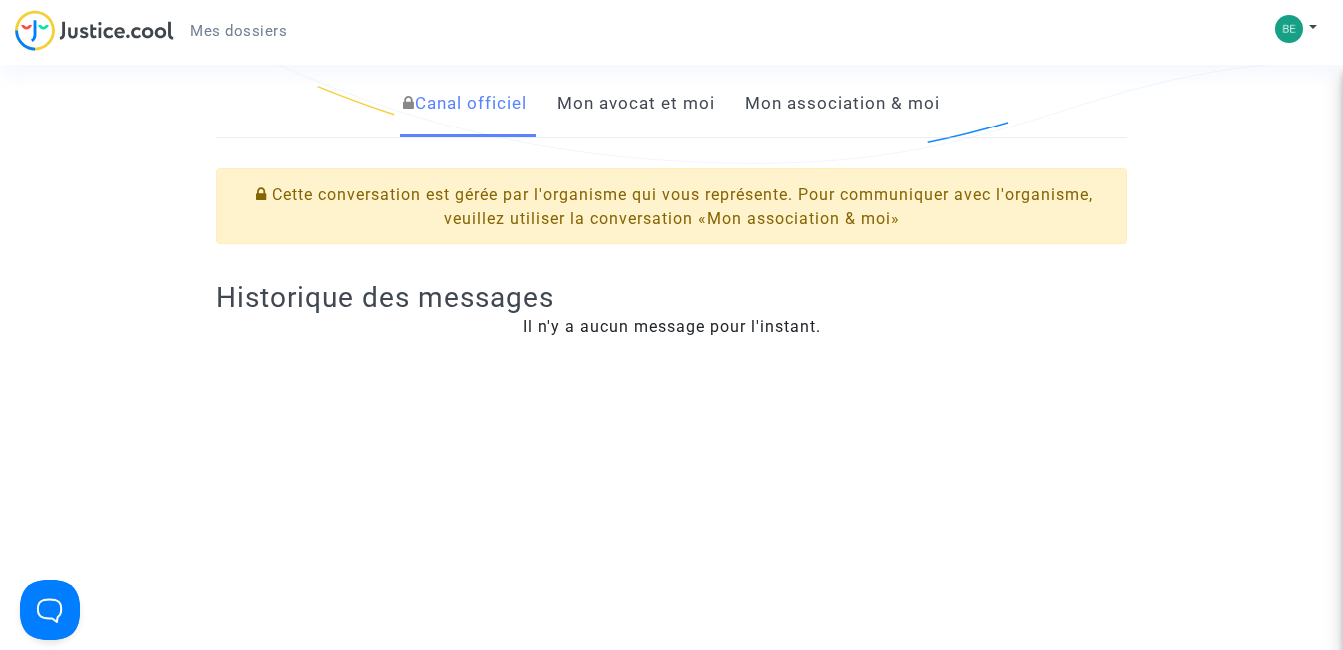 click on "Mon avocat et moi" 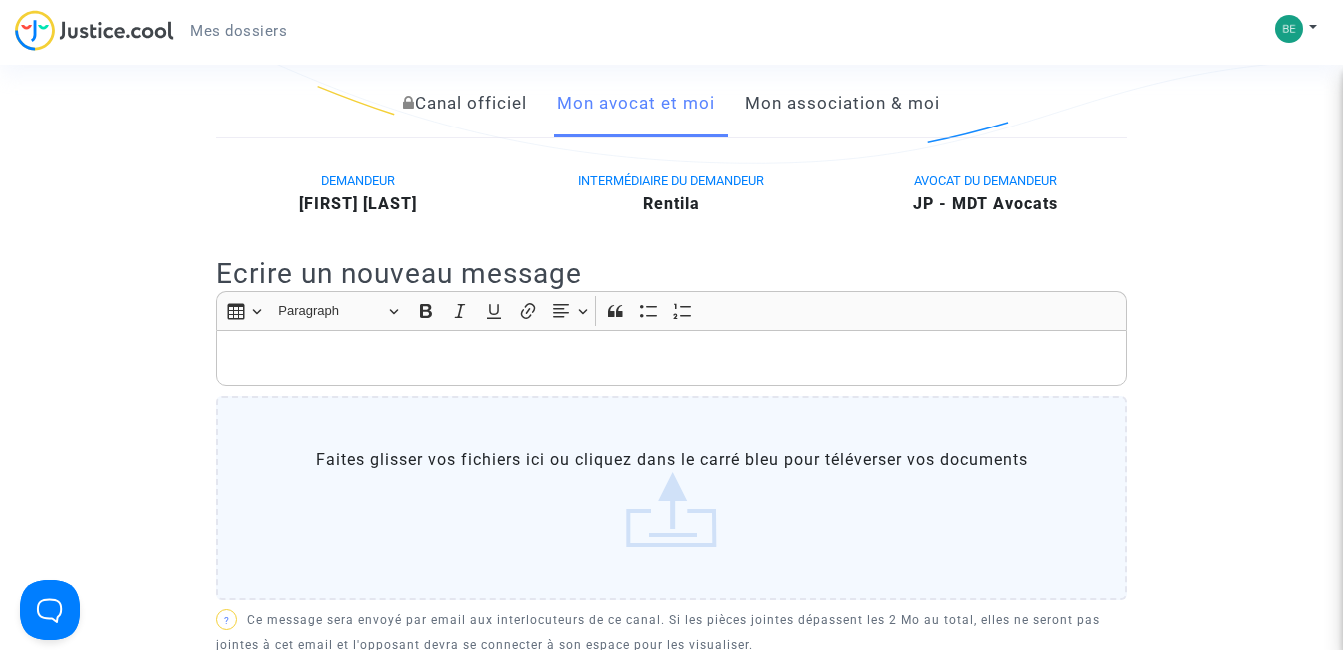 click on "Mon association & moi" 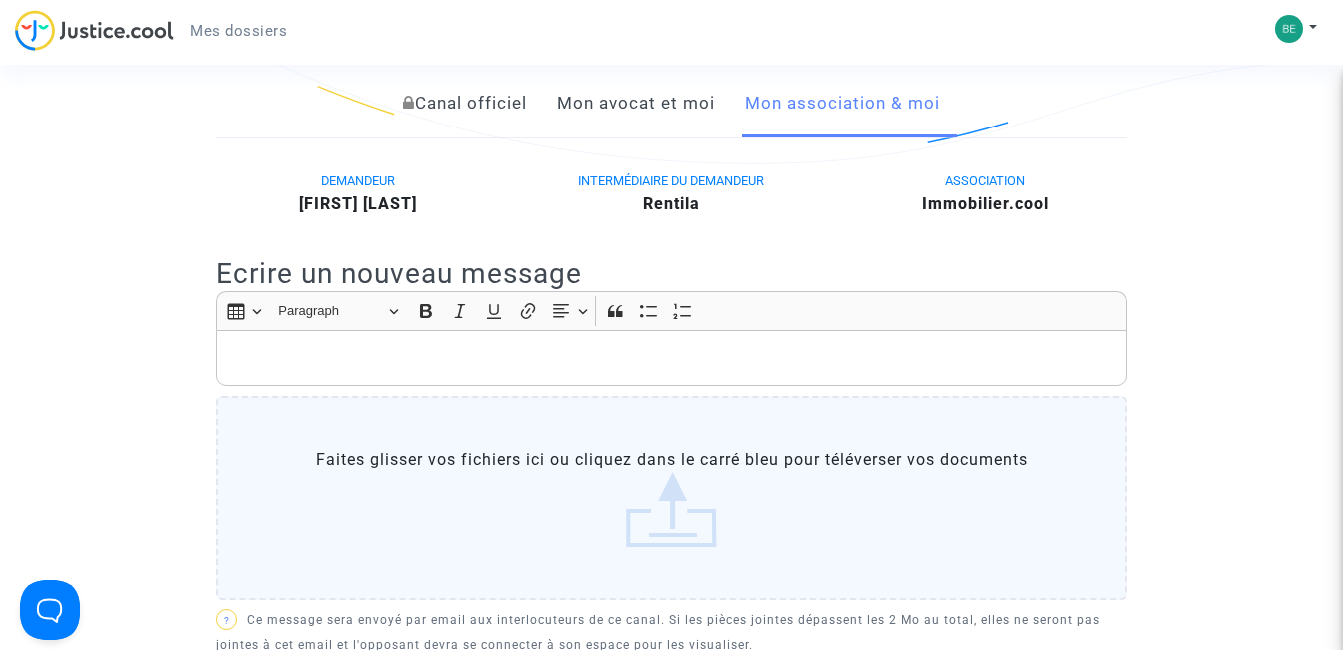 click on "Mon avocat et moi" 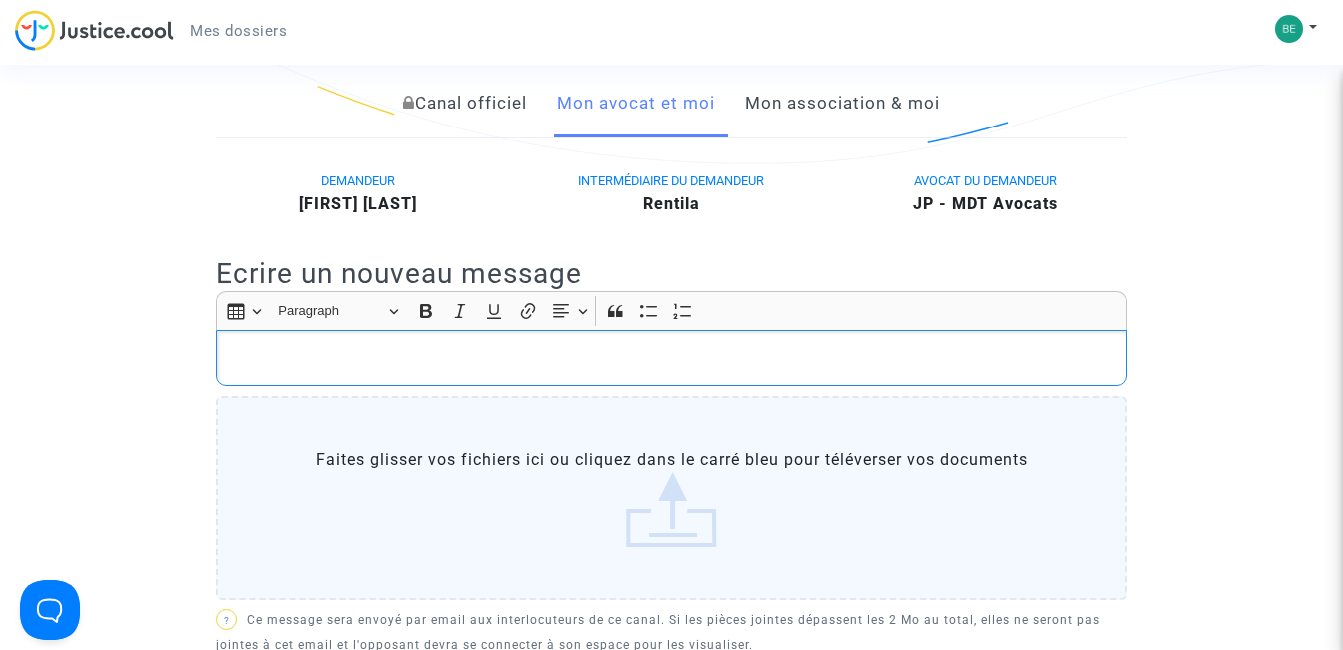 click 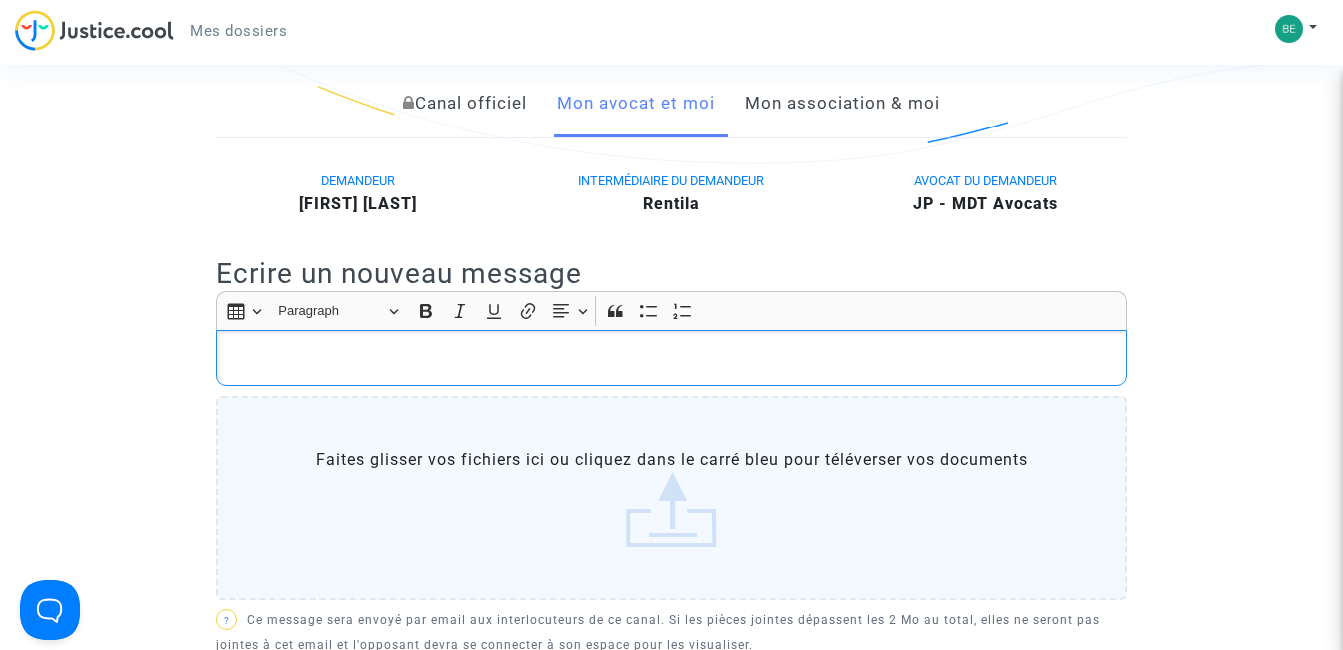 type 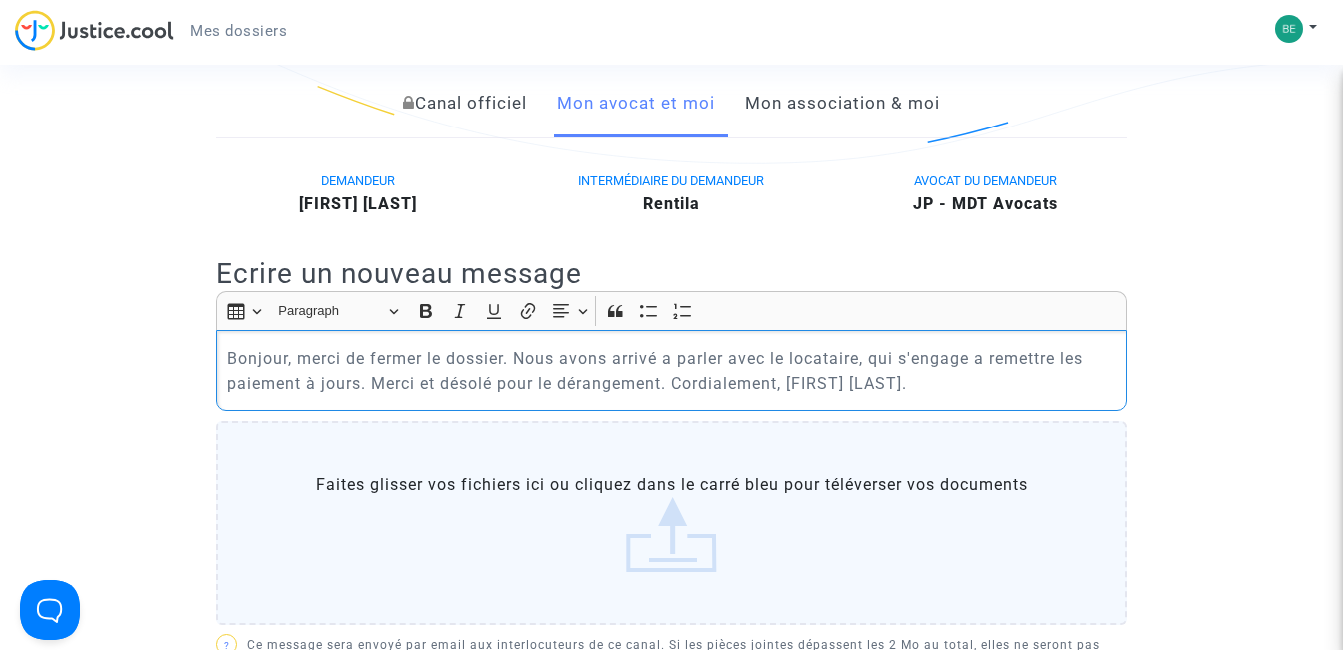 click on "Bonjour, merci de fermer le dossier. Nous avons arrivé a parler avec le locataire, qui s'engage a remettre les paiement à jours. Merci et désolé pour le dérangement. Cordialement, [FIRST] [LAST]." 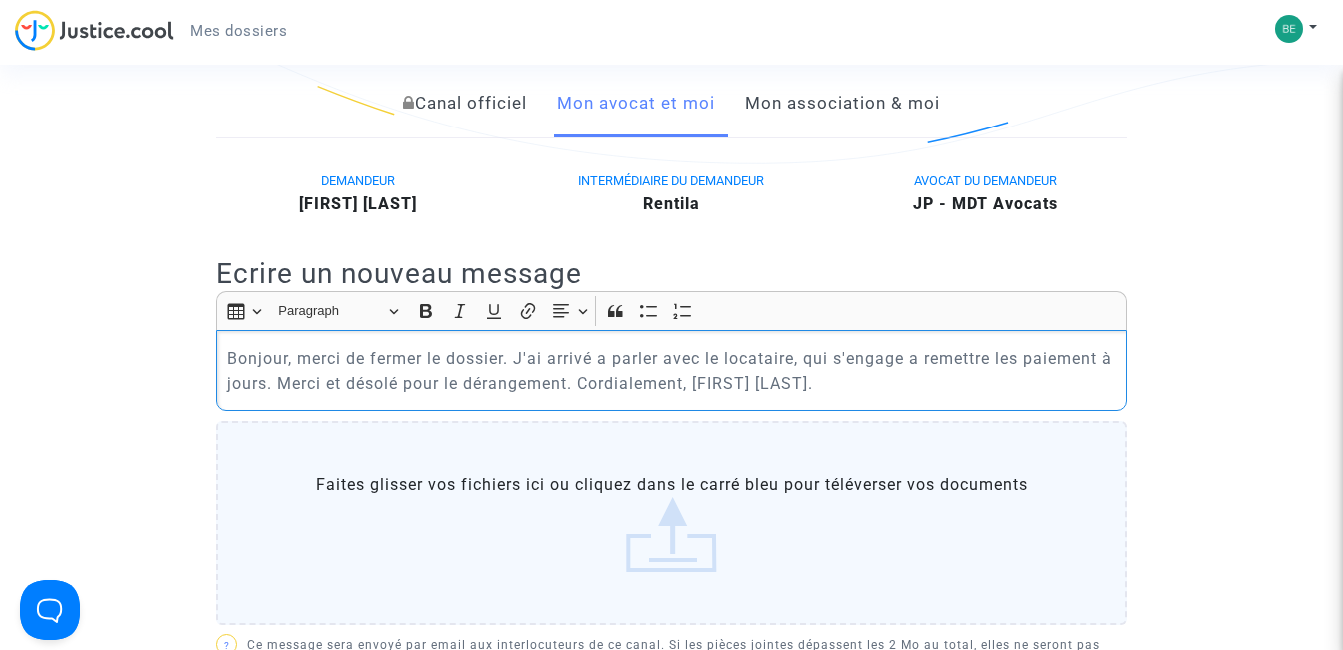 click on "Bonjour, merci de fermer le dossier. J'ai arrivé a parler avec le locataire, qui s'engage a remettre les paiement à jours. Merci et désolé pour le dérangement. Cordialement, [FIRST] [LAST]." 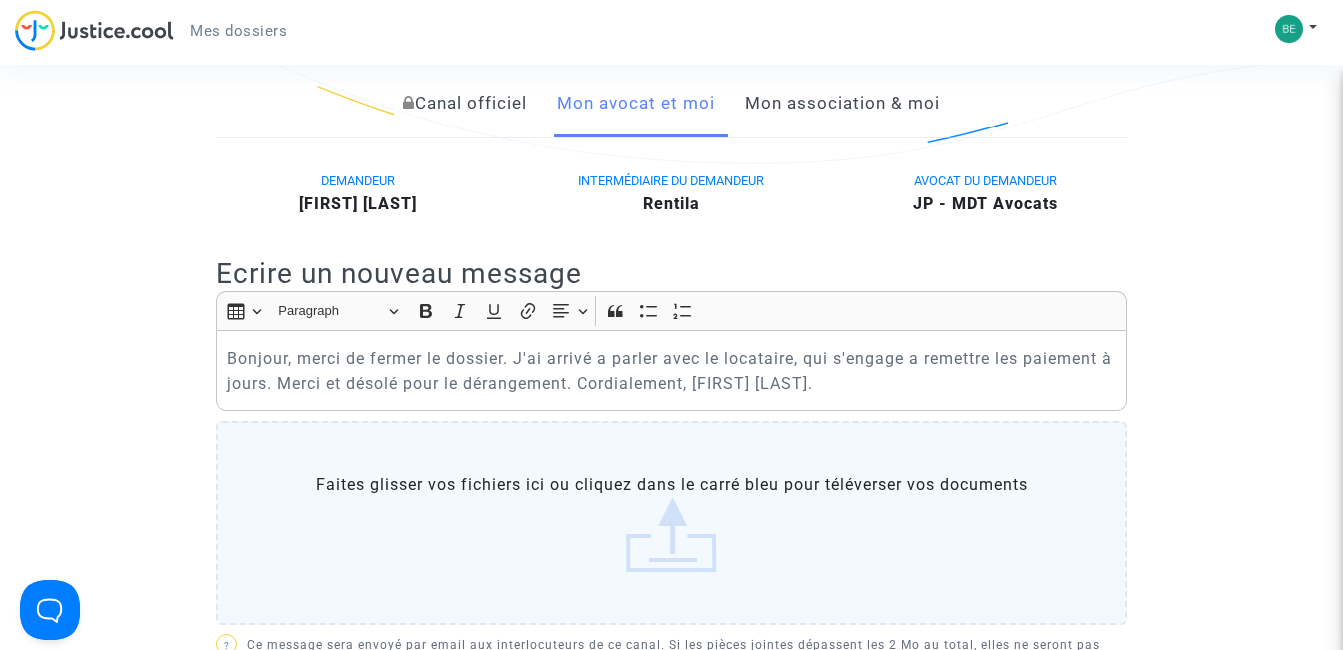 click on "Ref. CFR-250803-P6PQ Etape En attente de la réponse de l’avocat   Catégorie Propriétaire : Loyers impayés/Charges impayées Mon rôle Demandeur Actus Dossier Documents Accord Messages Canal officiel Mon avocat et moi Mon association & moi DEMANDEUR [FIRST] [LAST] INTERMÉDIAIRE DU DEMANDEUR Rentila AVOCAT DU DEMANDEUR JP - MDT Avocats Ecrire un nouveau message Rich Text Editor Insert table Insert table Heading Paragraph Paragraph Heading 1 Heading 2 Heading 3 Bold (CTRL+B) Bold Italic (CTRL+I) Italic Underline (CTRL+U) Underline Link (Ctrl+K) Link Text alignment Text alignment Align left Align left Align right Align right Align center Align center Justify Justify Block quote Block quote Bulleted List Bulleted List Numbered List Numbered List Bonjour, merci de fermer le dossier. J'ai arrivé a parler avec le locataire, qui s'engage a remettre les paiement à jours. Merci et désolé pour le dérangement. Cordialement, [FIRST] [LAST]. ? ? sera stocké ici." 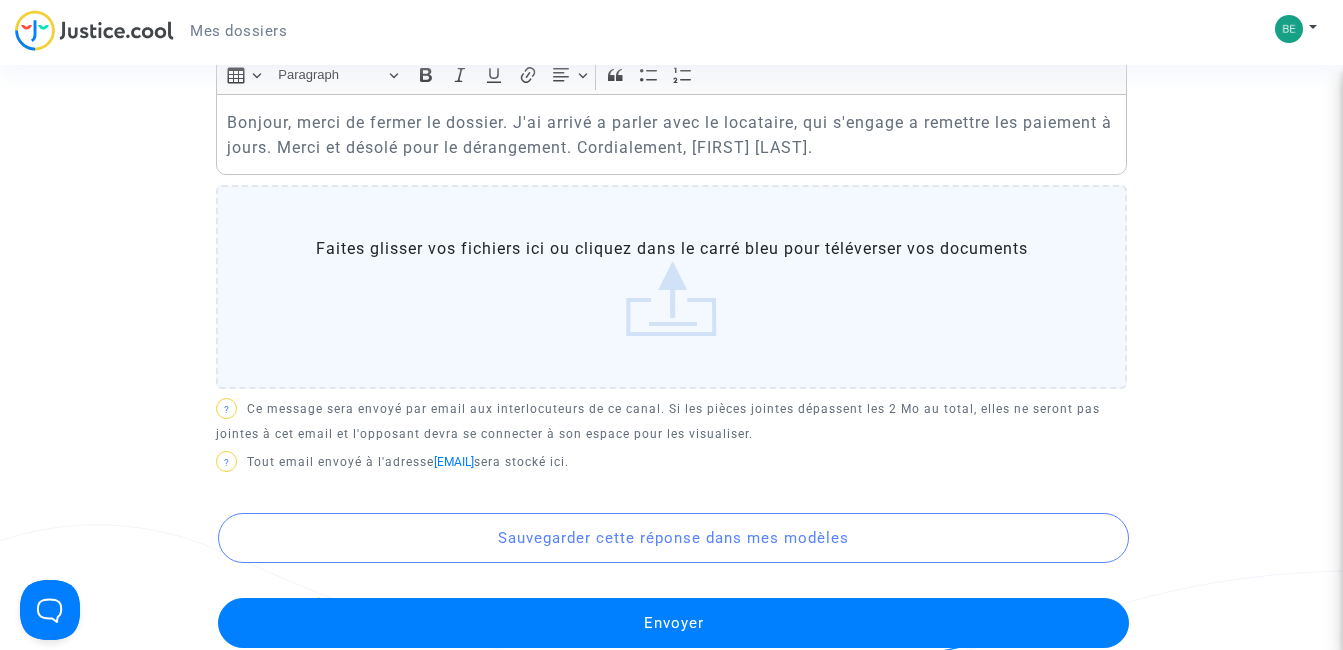 scroll, scrollTop: 840, scrollLeft: 0, axis: vertical 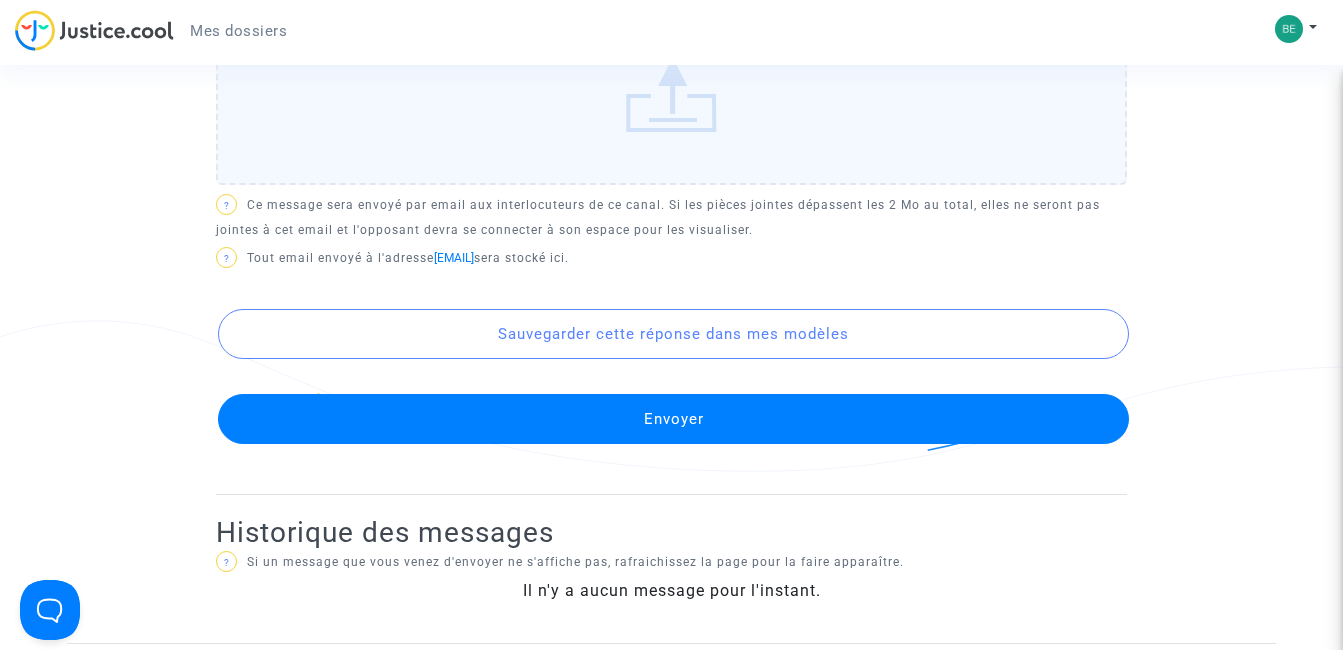 click on "Envoyer" 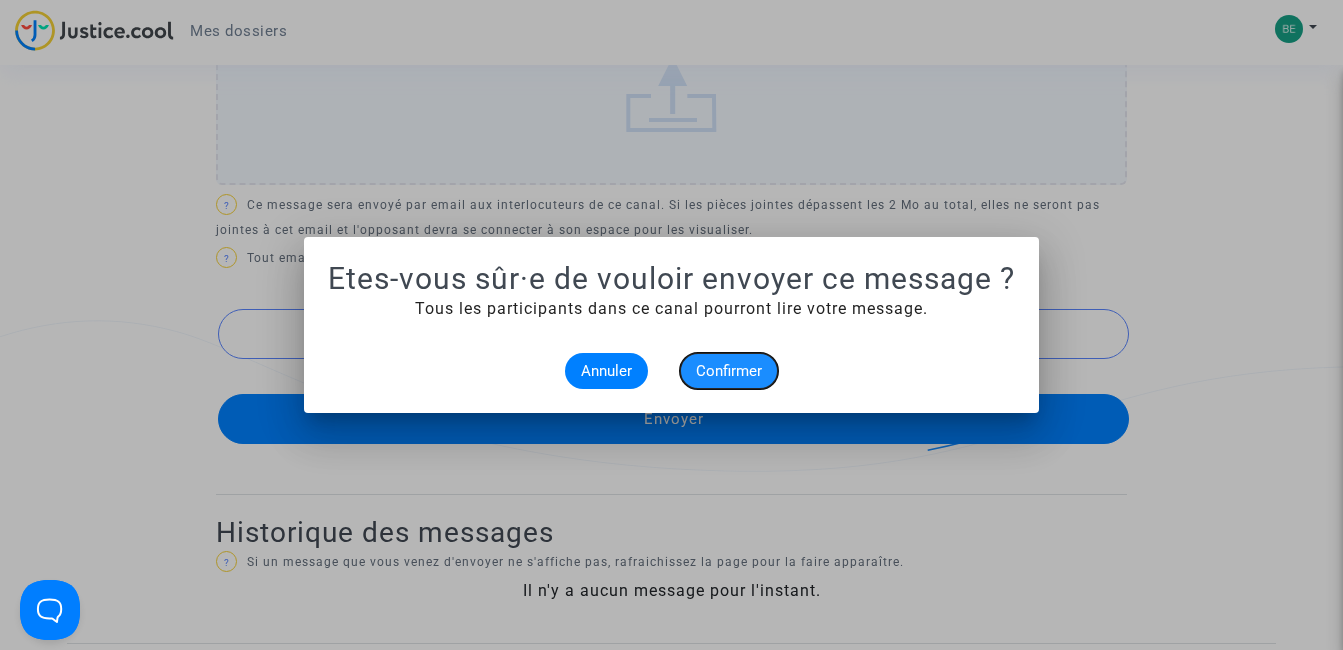 click on "Confirmer" at bounding box center (729, 371) 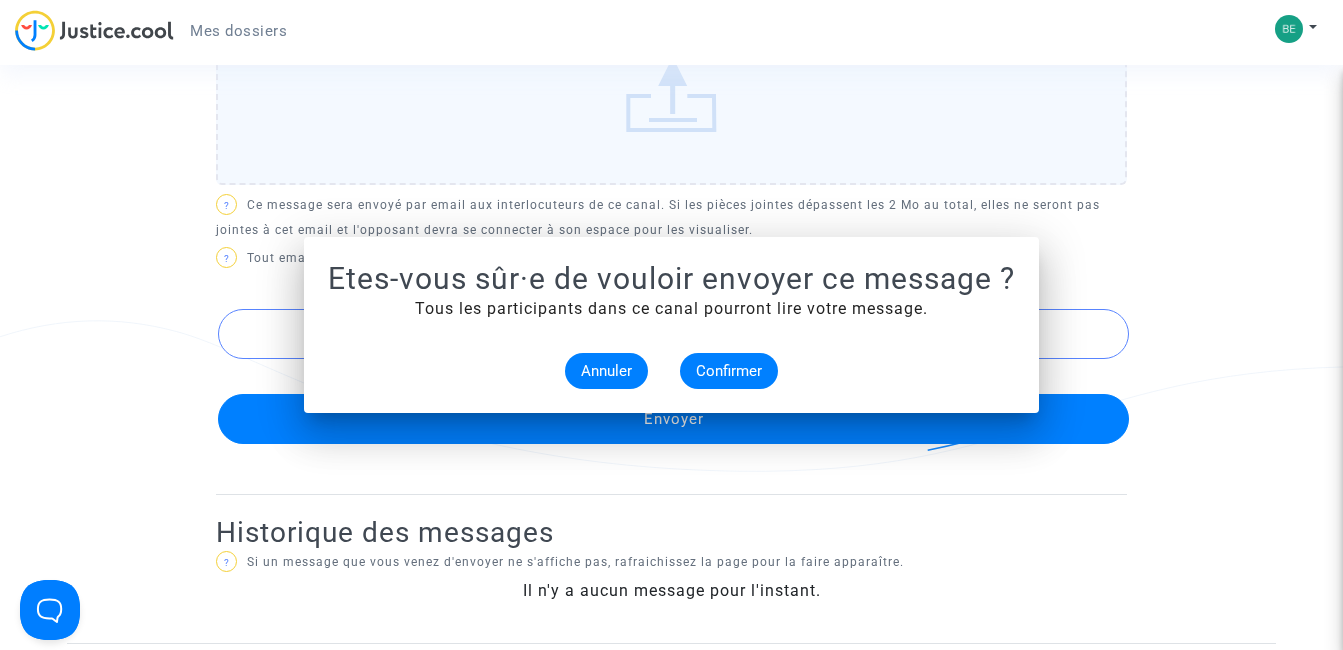 scroll, scrollTop: 840, scrollLeft: 0, axis: vertical 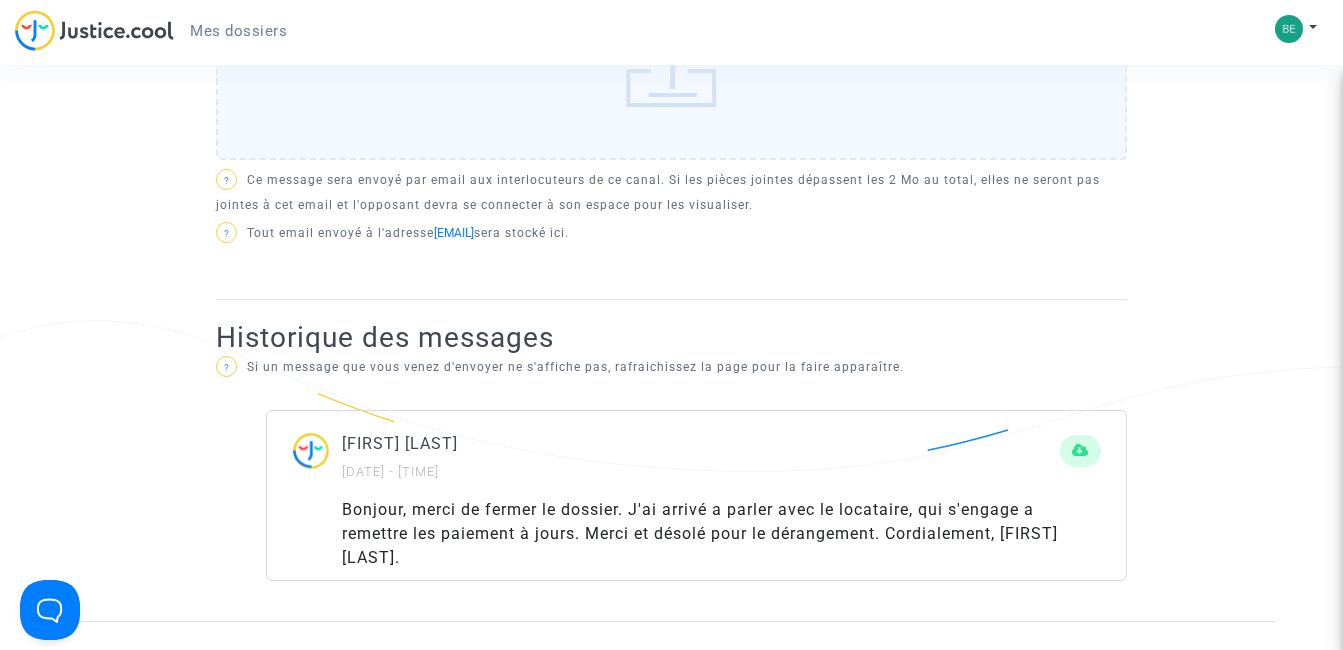 click on "Ref.  [REFERENCE]  Etape   En attente de la réponse de l’avocat       Catégorie   Propriétaire : Loyers impayés/Charges impayées   Mon rôle   Demandeur   Actus   Dossier   Documents   Accord   Messages   Canal officiel   Mon avocat et moi   Mon association & moi   DEMANDEUR  [FIRST] [LAST]  INTERMÉDIAIRE DU DEMANDEUR  Rentila  AVOCAT DU DEMANDEUR  JP - MDT Avocats Ecrire un nouveau message Rich Text Editor Insert table Insert table Heading Paragraph Paragraph Heading 1 Heading 2 Heading 3 Bold (CTRL+B) Bold Italic (CTRL+I) Italic Underline (CTRL+U) Underline Link (Ctrl+K) Link Text alignment Text alignment Align left Align left Align right Align right Align center Align center Justify Justify Block quote Block quote Bulleted List Bulleted List Numbered List Numbered List  Faites glisser vos fichiers ici ou cliquez dans le carré bleu pour téléverser vos documents  ? ?  Tout email envoyé à l'adresse  [EMAIL]  sera stocké ici.  Historique des messages" 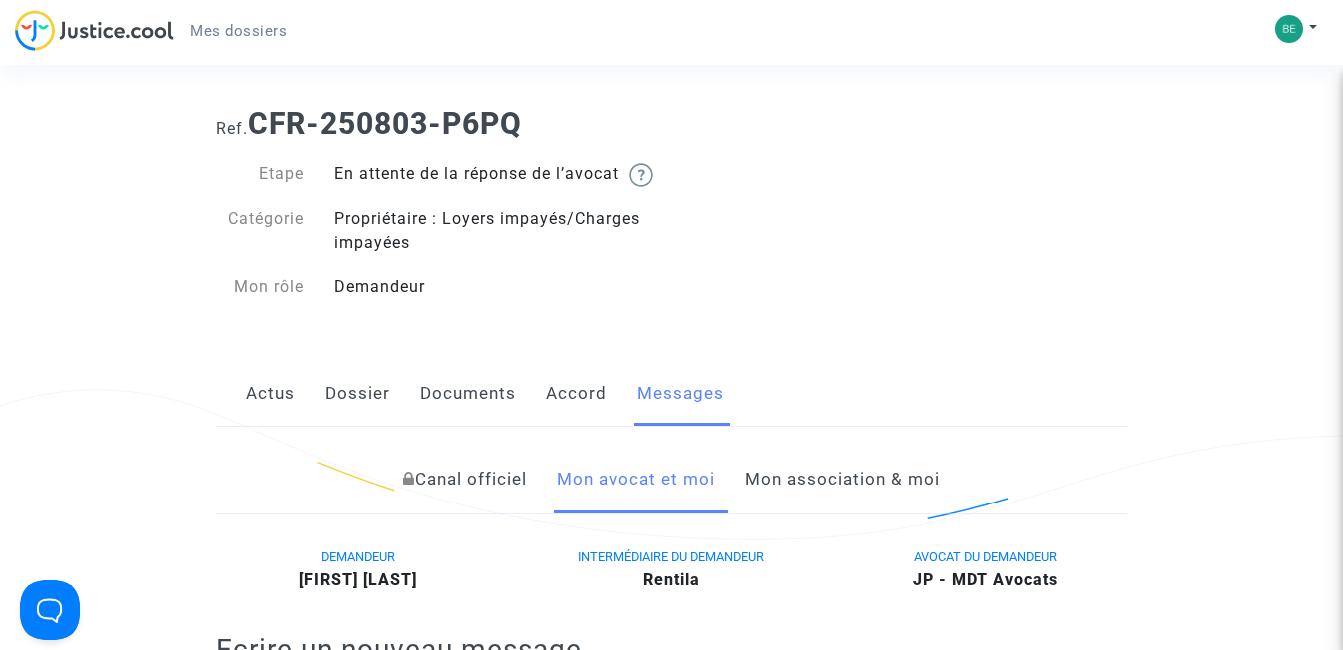 scroll, scrollTop: 0, scrollLeft: 0, axis: both 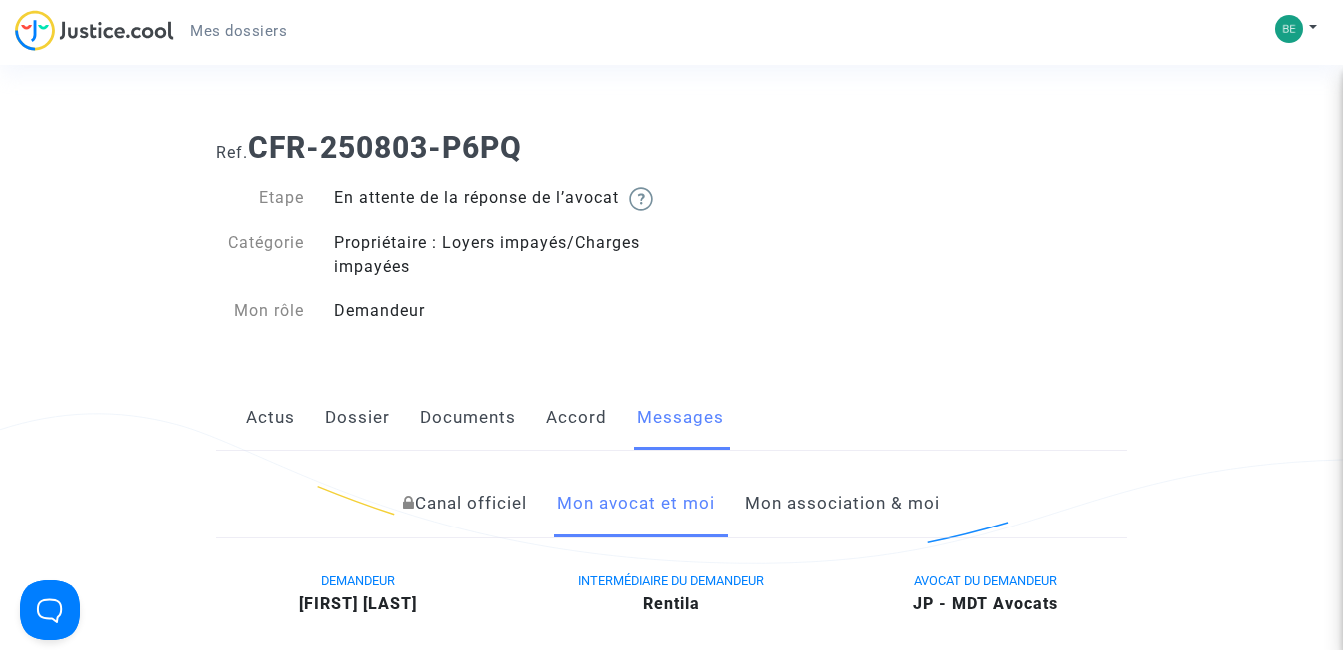 click on "Mon association & moi" 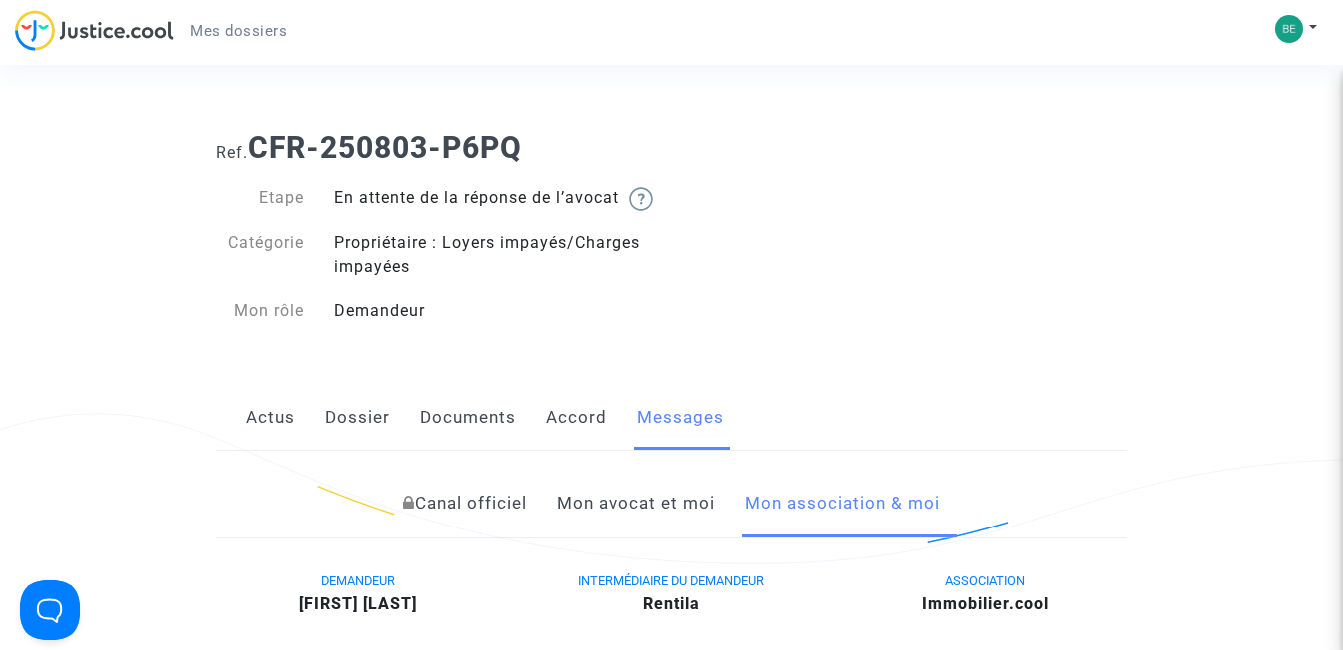click on "Actus   Dossier   Documents   Accord   Messages" 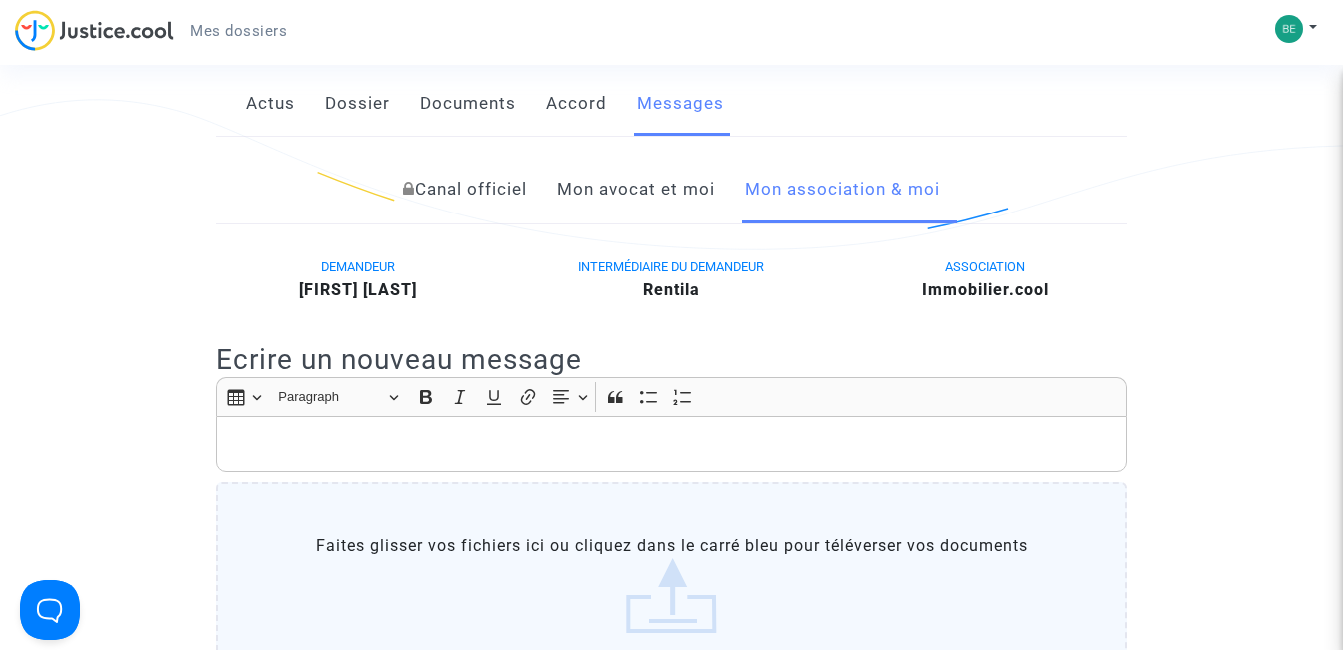 scroll, scrollTop: 360, scrollLeft: 0, axis: vertical 